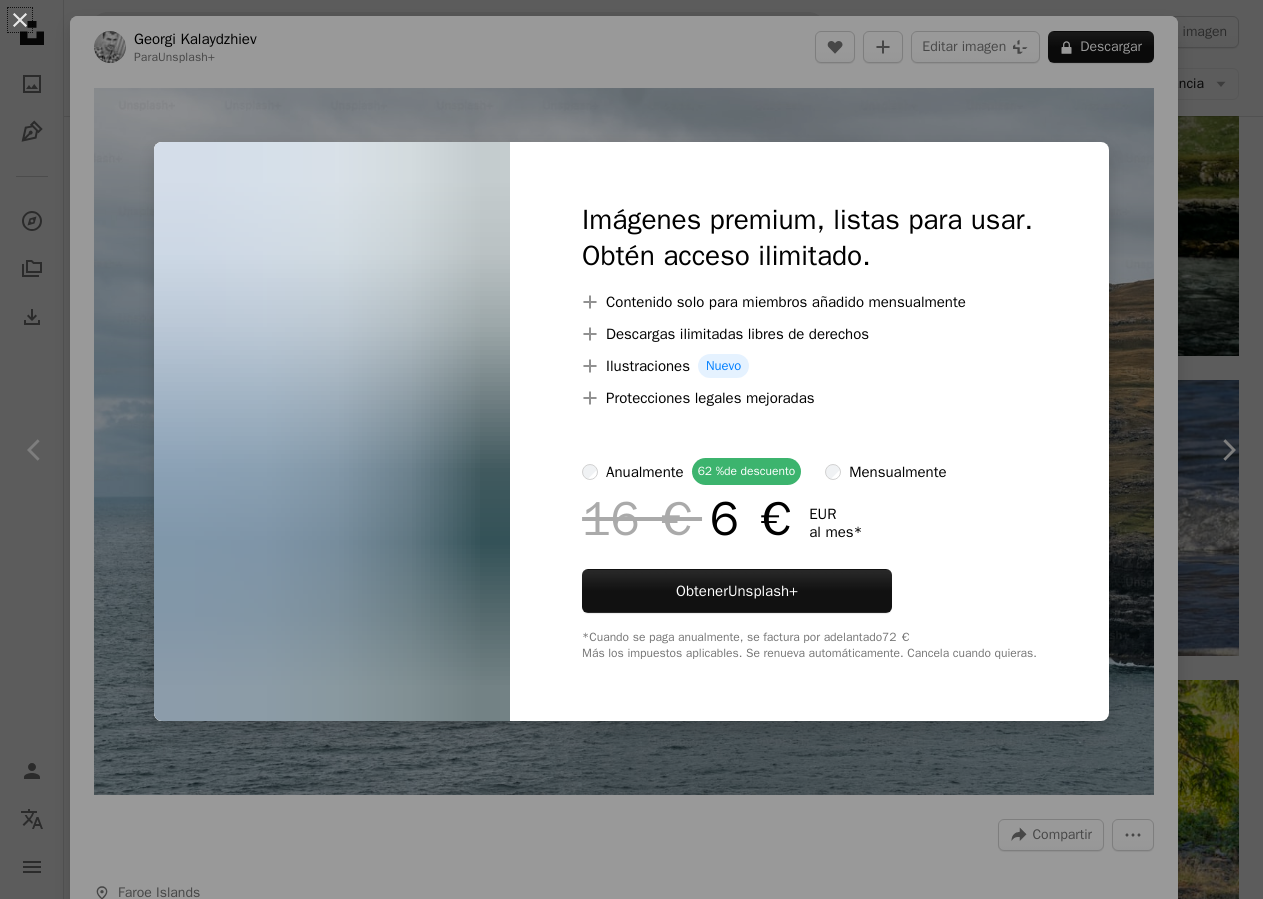 scroll, scrollTop: 2856, scrollLeft: 0, axis: vertical 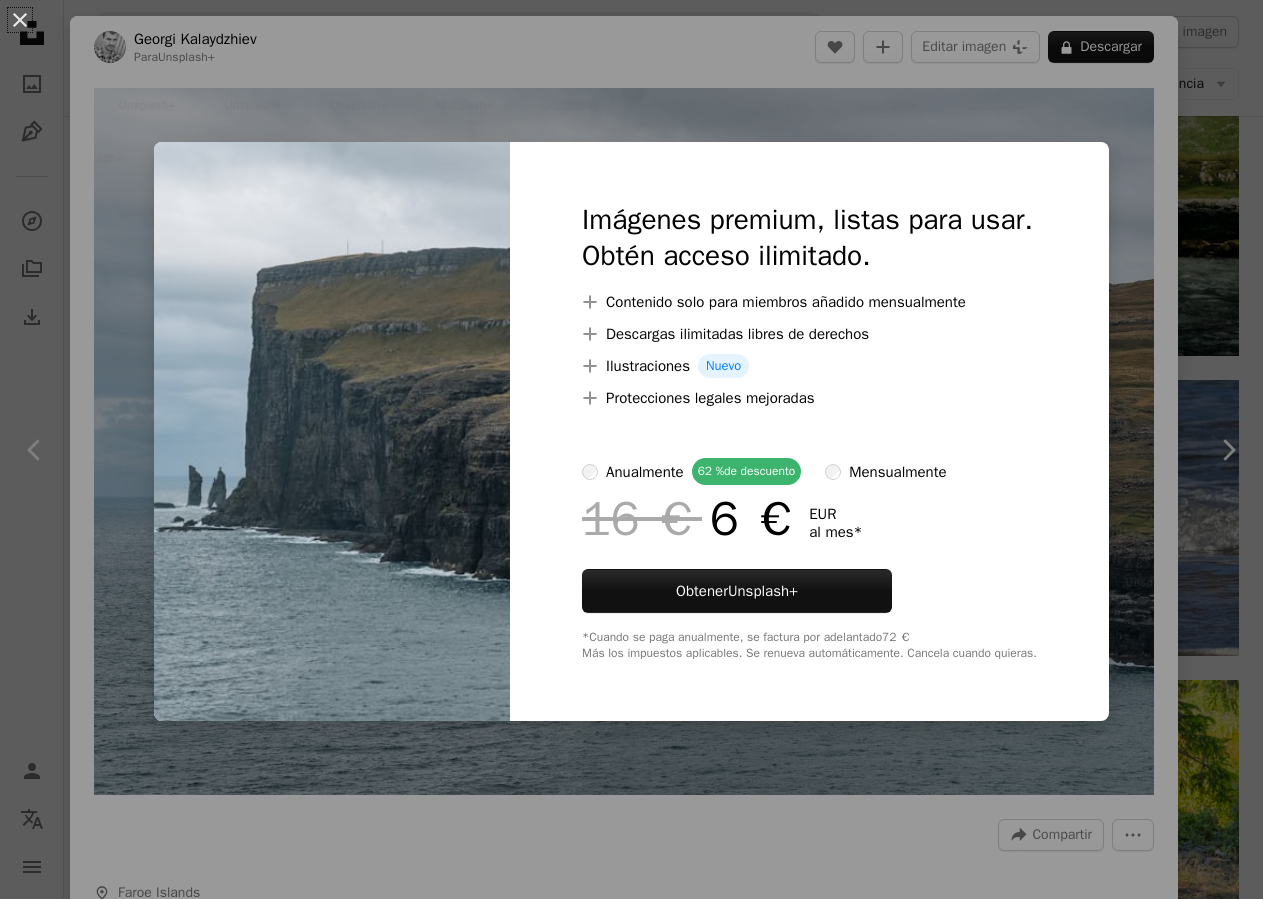 click on "An X shape Imágenes premium, listas para usar. Obtén acceso ilimitado. A plus sign Contenido solo para miembros añadido mensualmente A plus sign Descargas ilimitadas libres de derechos A plus sign Ilustraciones  Nuevo A plus sign Protecciones legales mejoradas anualmente 62 %  de descuento mensualmente 16 €   6 € EUR al mes * Obtener  Unsplash+ *Cuando se paga anualmente, se factura por adelantado  72 € Más los impuestos aplicables. Se renueva automáticamente. Cancela cuando quieras." at bounding box center [631, 449] 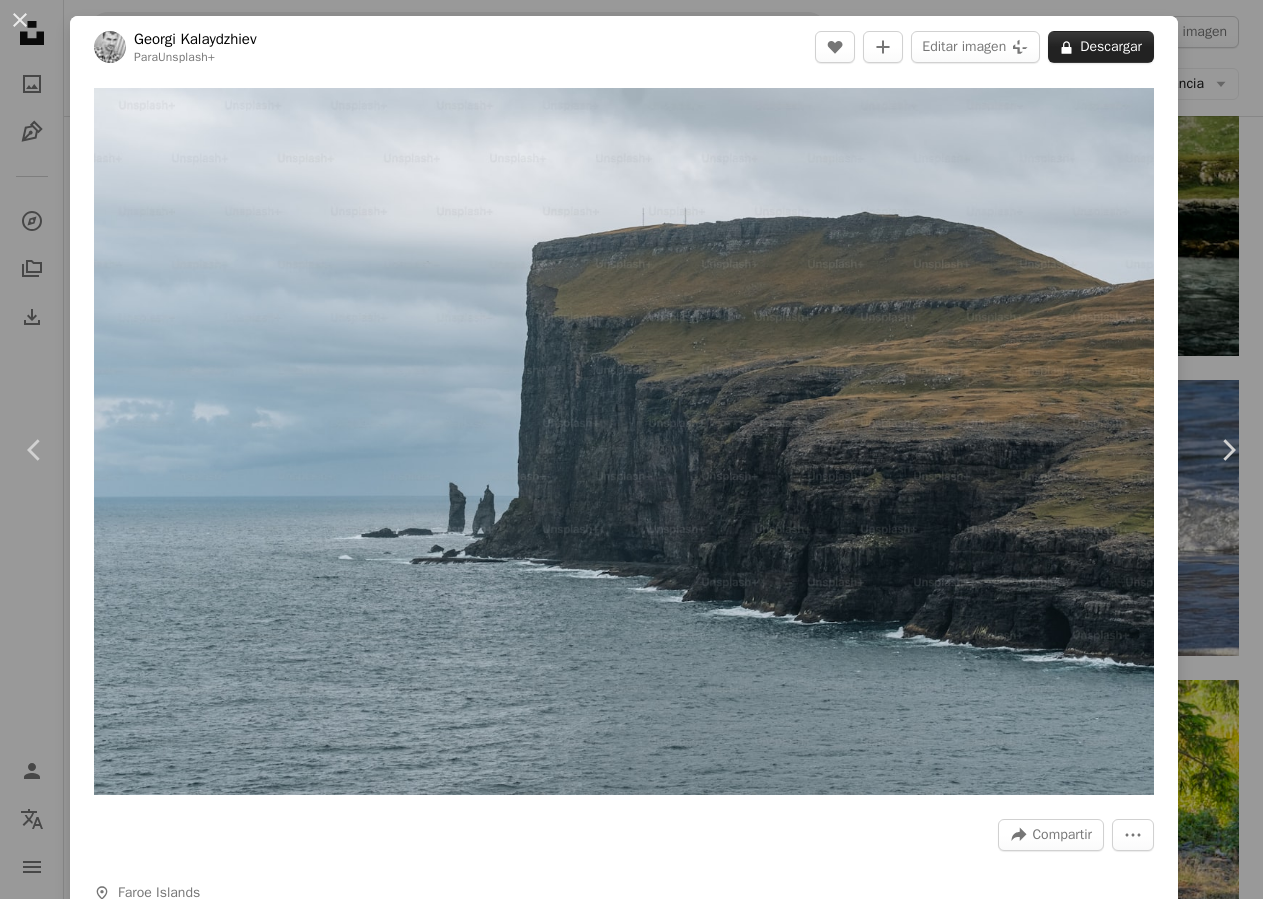 click on "A lock   Descargar" at bounding box center [1101, 47] 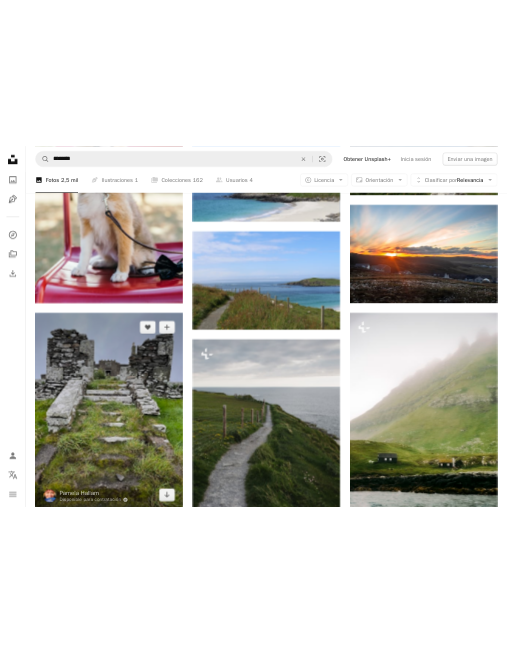 scroll, scrollTop: 2142, scrollLeft: 0, axis: vertical 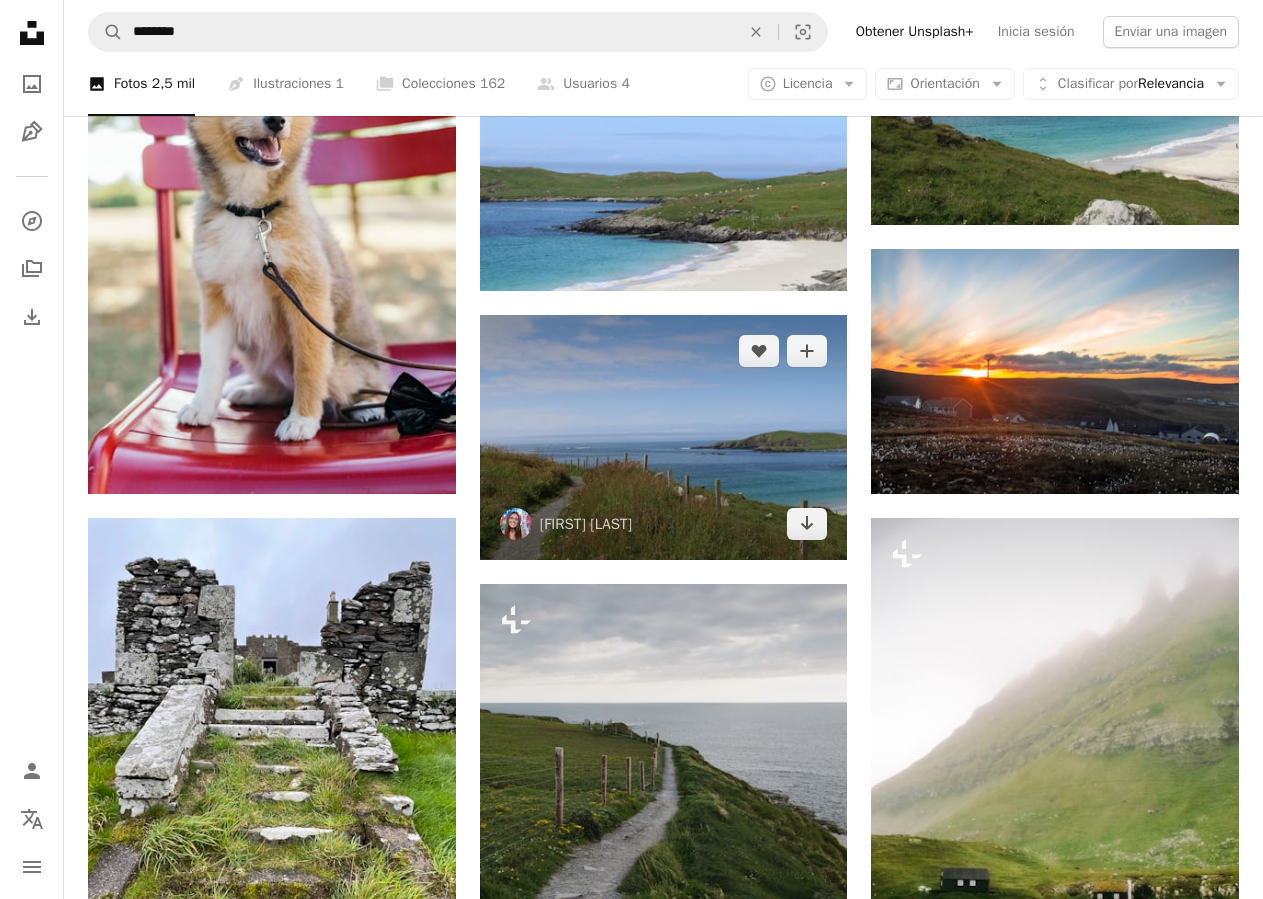 click at bounding box center [664, 437] 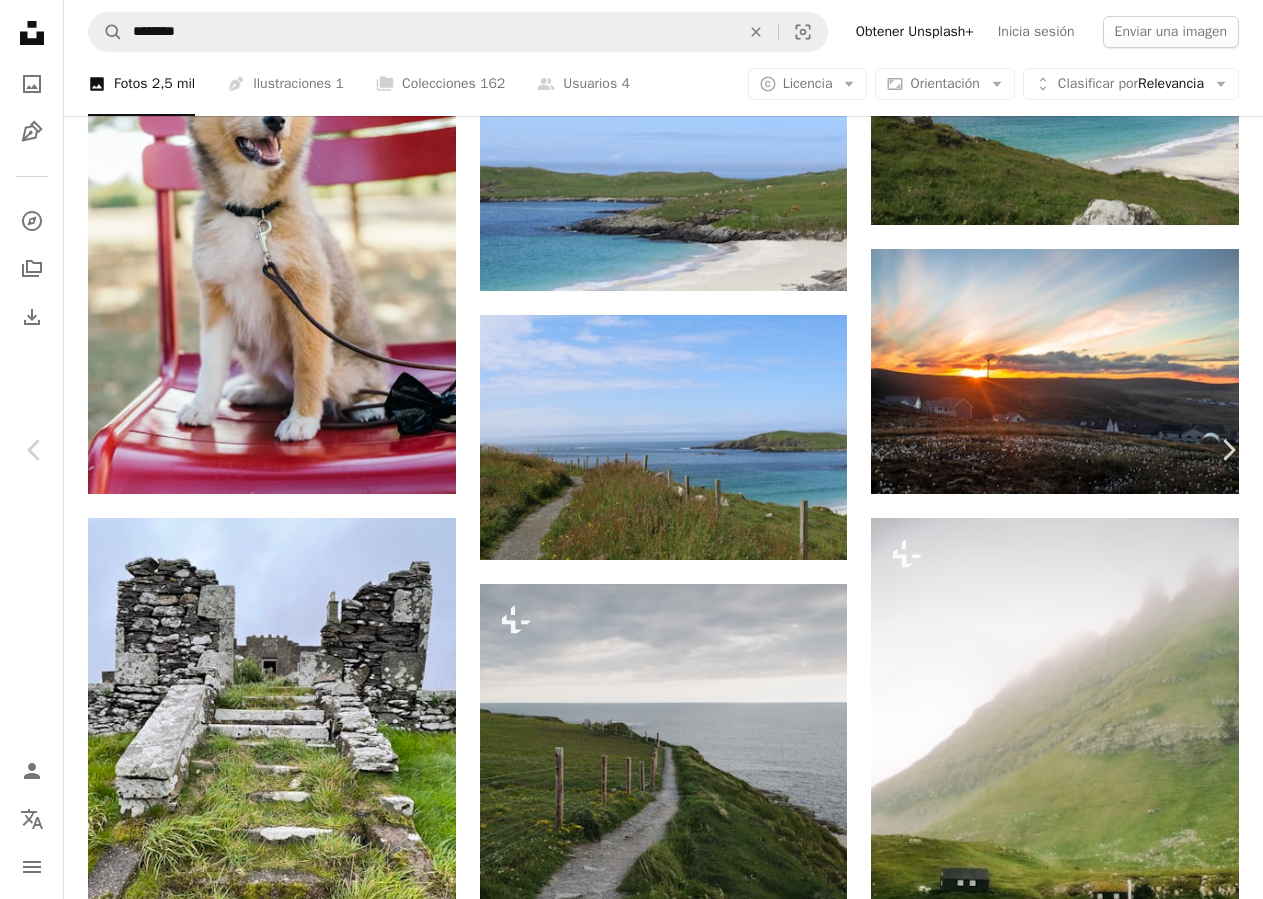 click on "Descargar gratis" at bounding box center [1057, 4808] 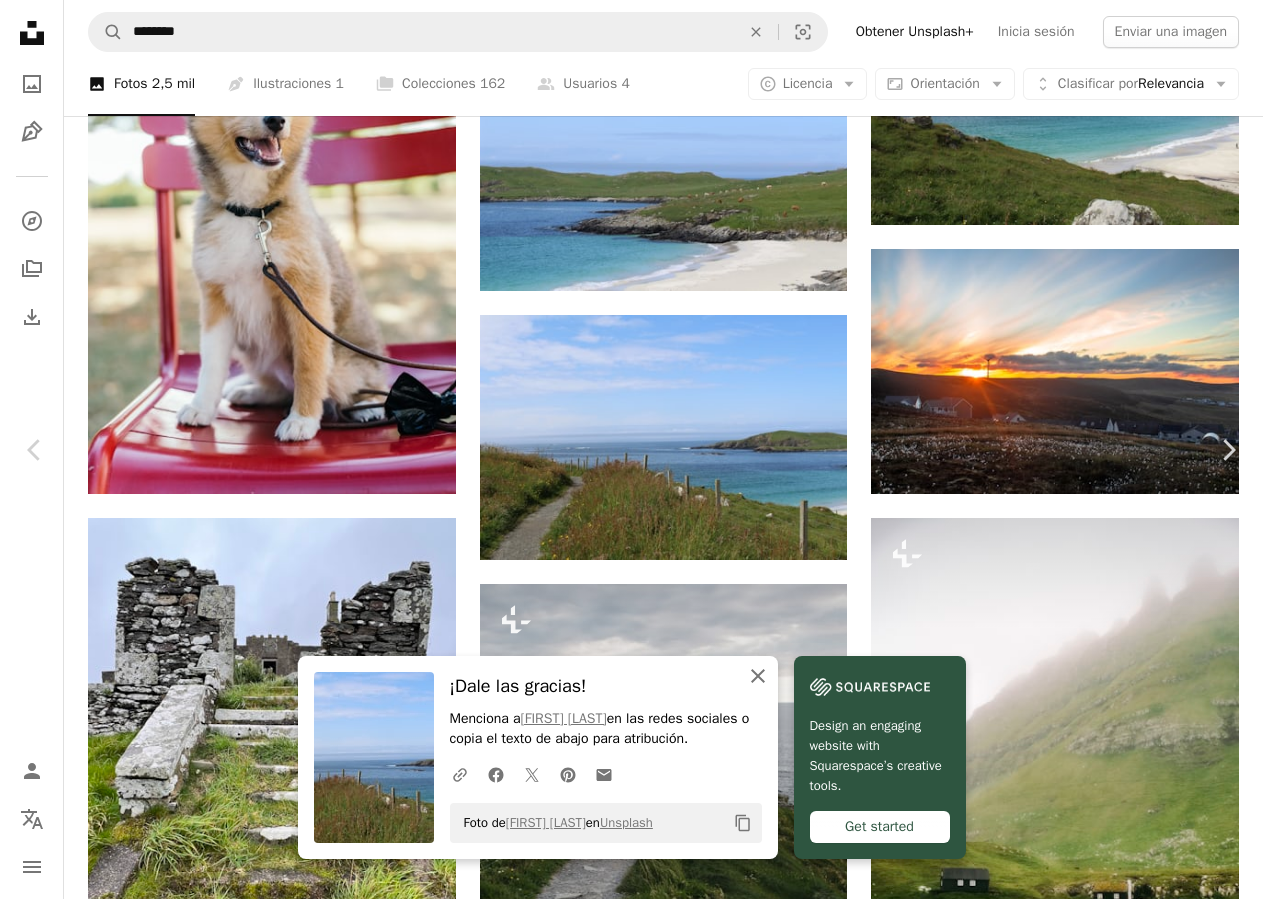click on "An X shape" 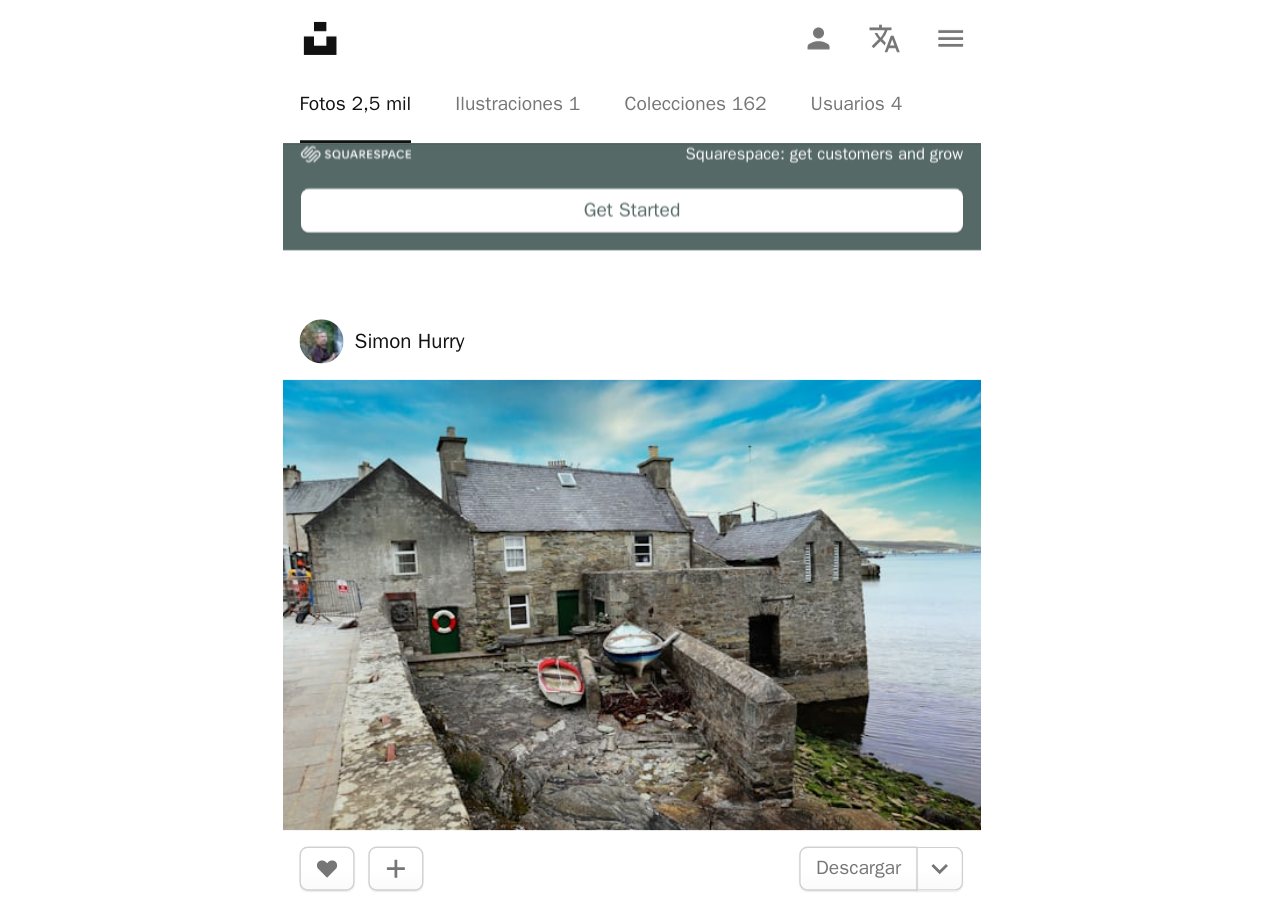 scroll, scrollTop: 26748, scrollLeft: 0, axis: vertical 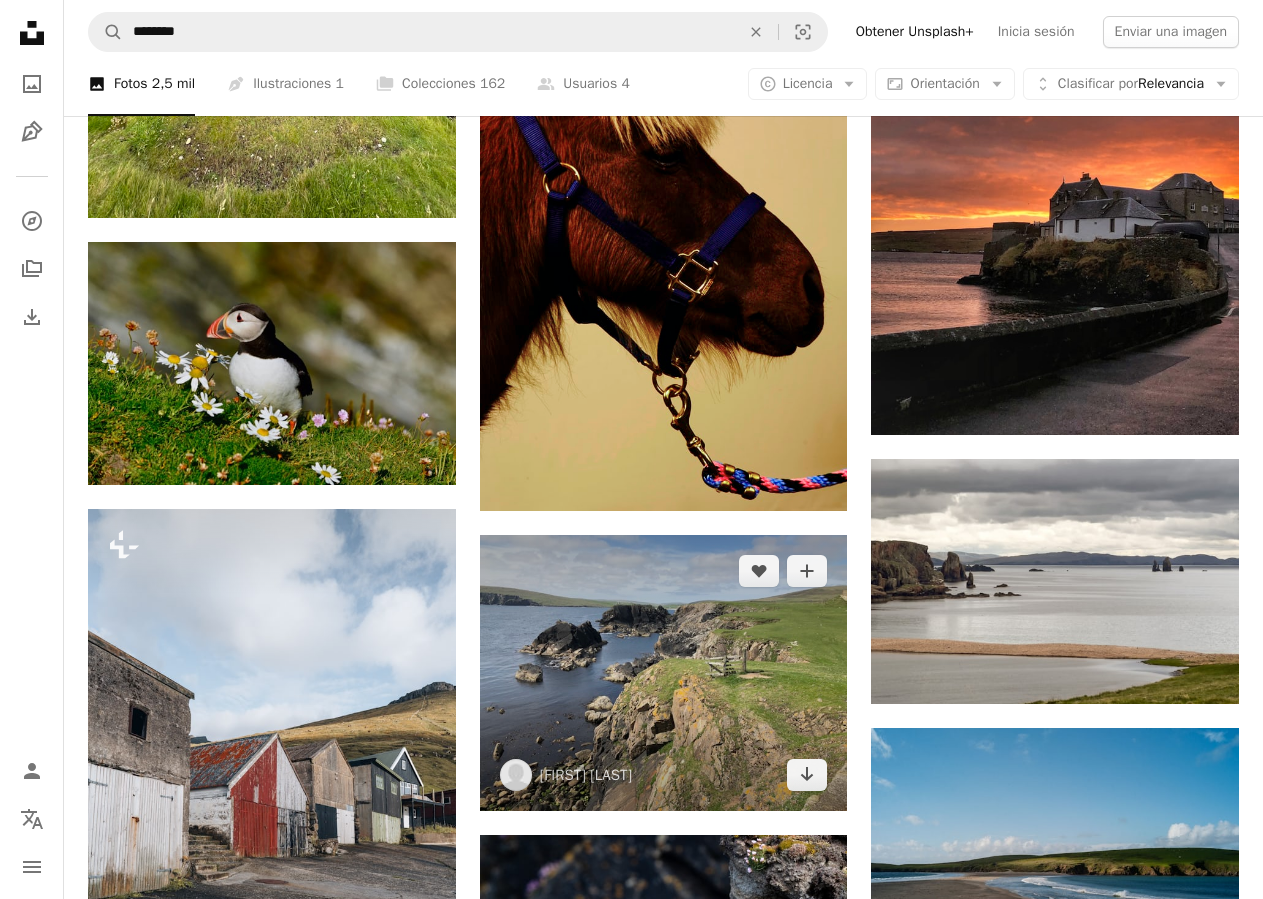 click at bounding box center [664, 673] 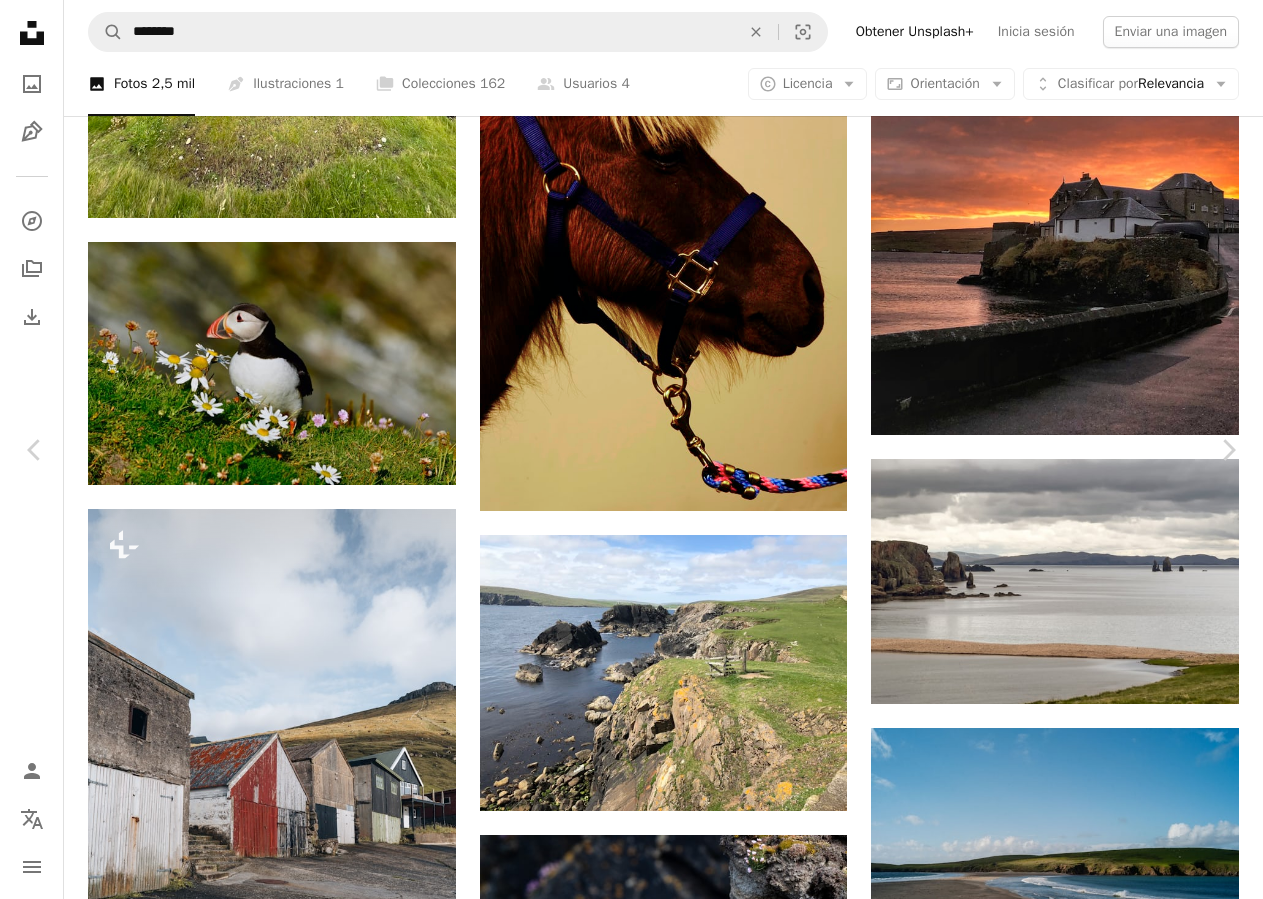 click on "Descargar gratis" at bounding box center [1057, 5829] 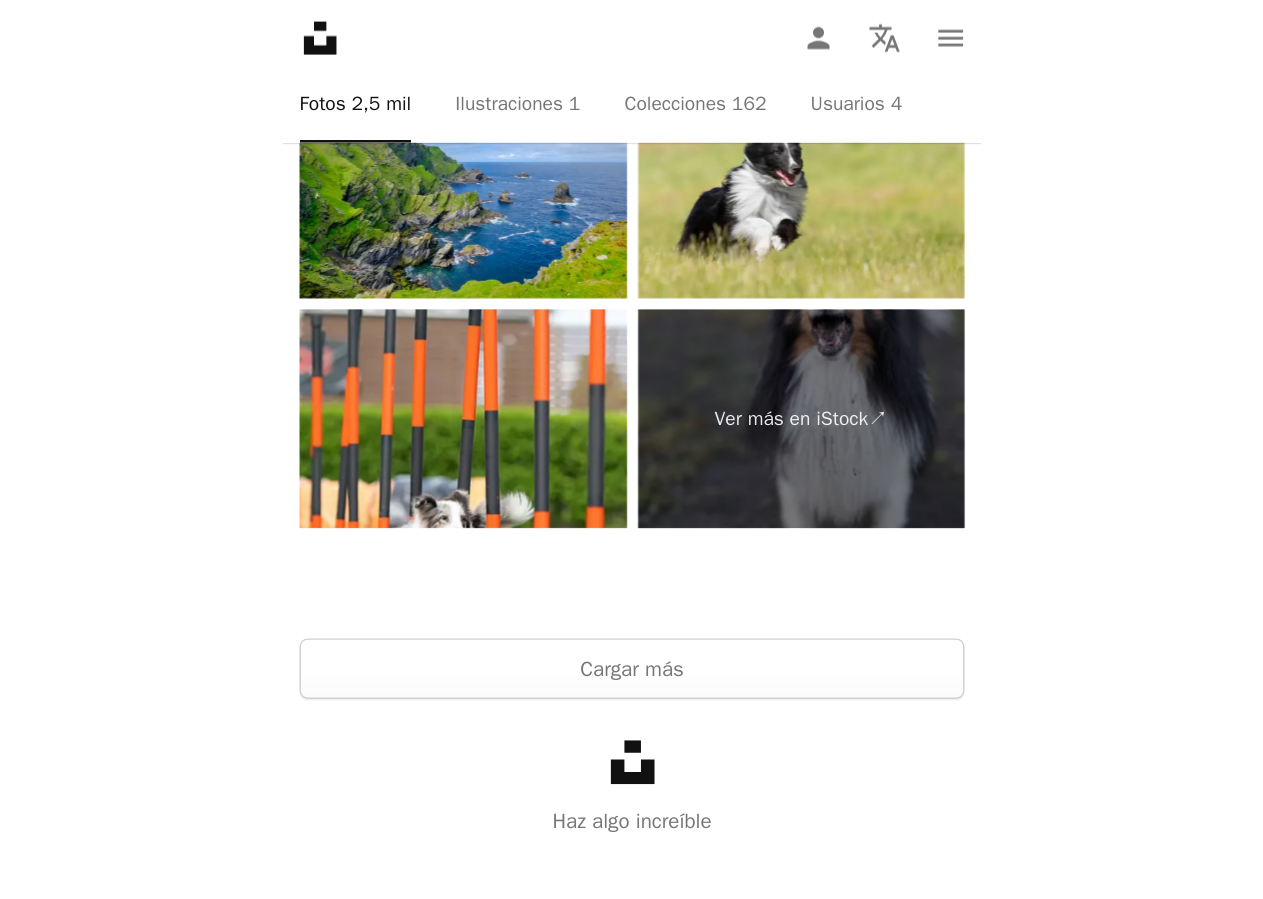 scroll, scrollTop: 26748, scrollLeft: 0, axis: vertical 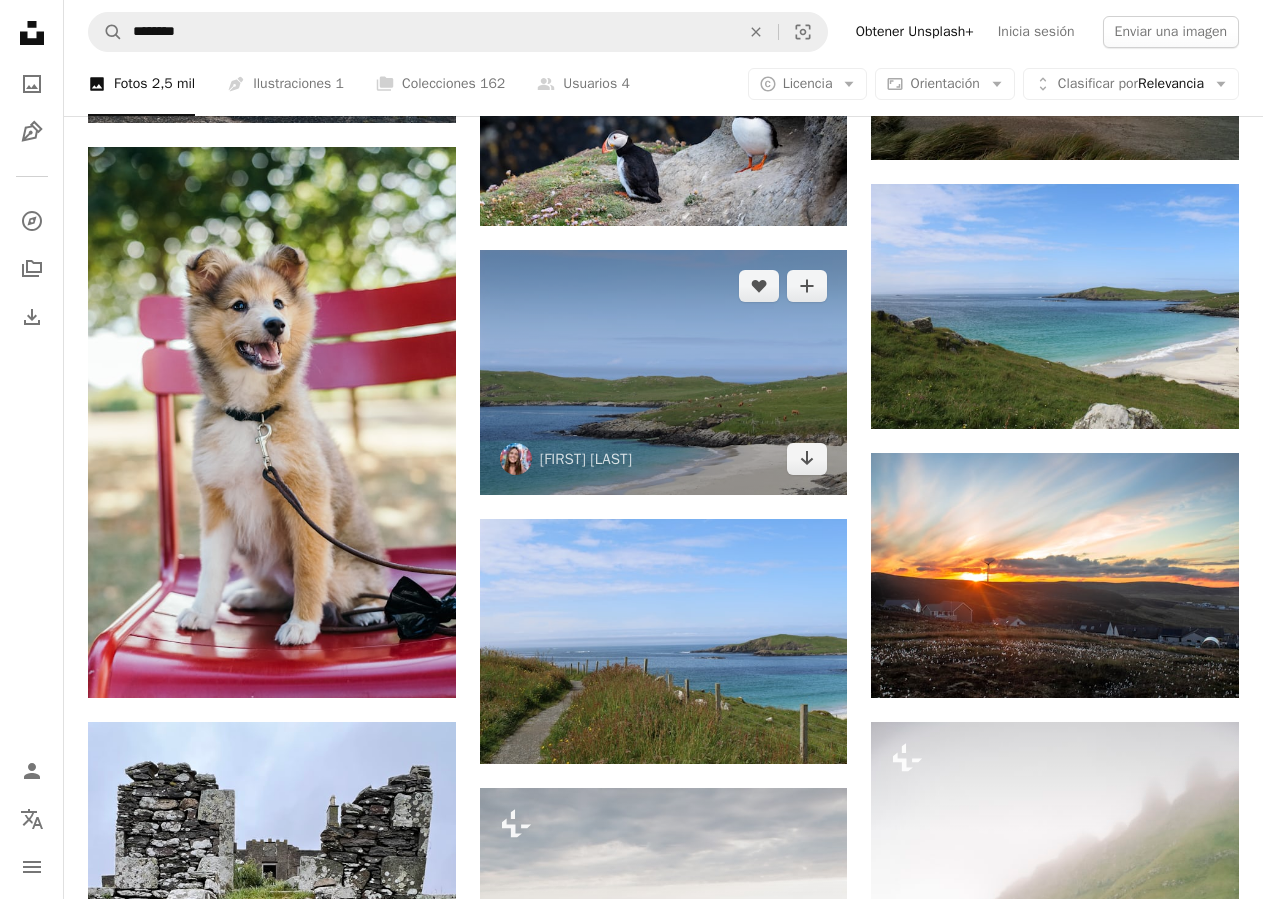 click at bounding box center (664, 372) 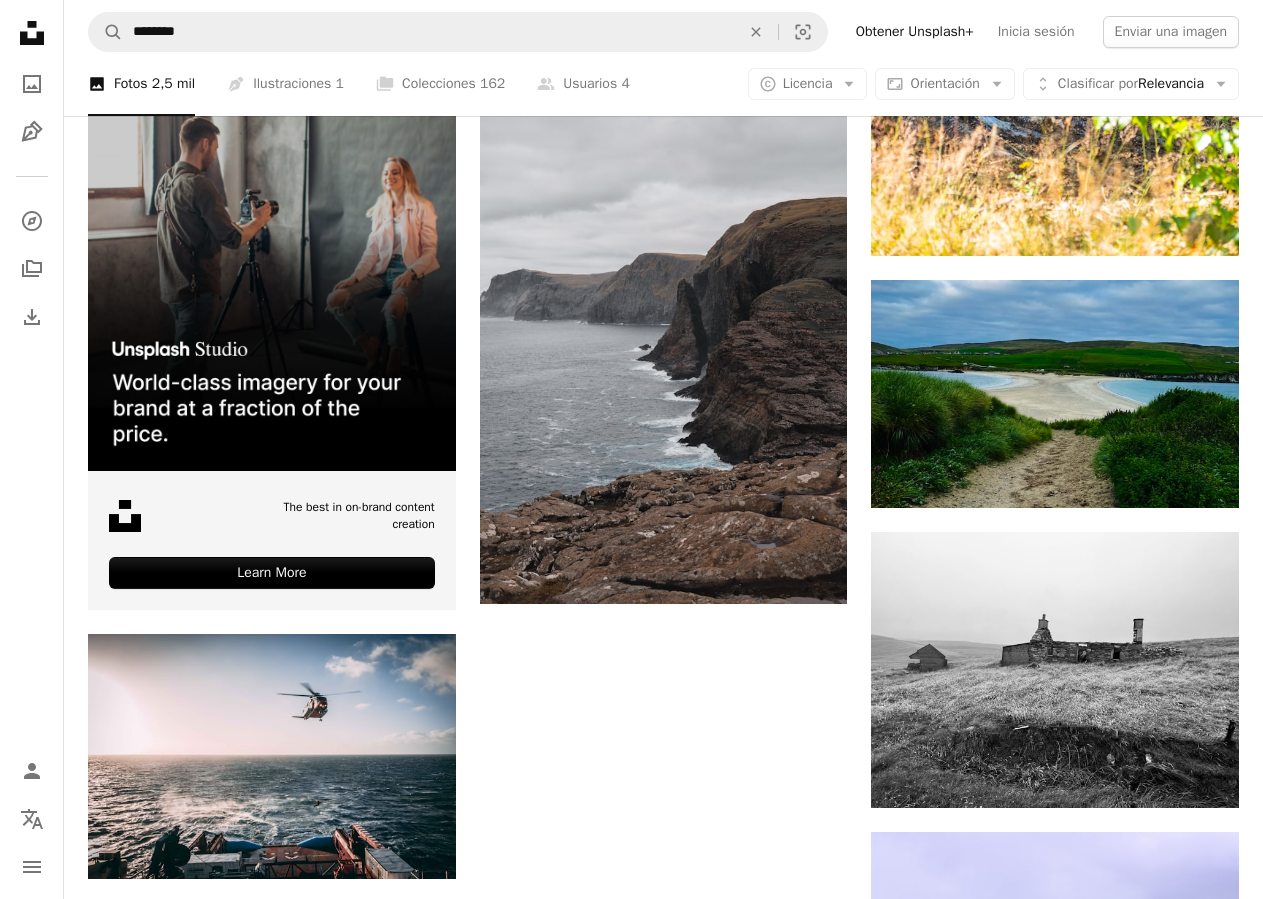 scroll, scrollTop: 4692, scrollLeft: 0, axis: vertical 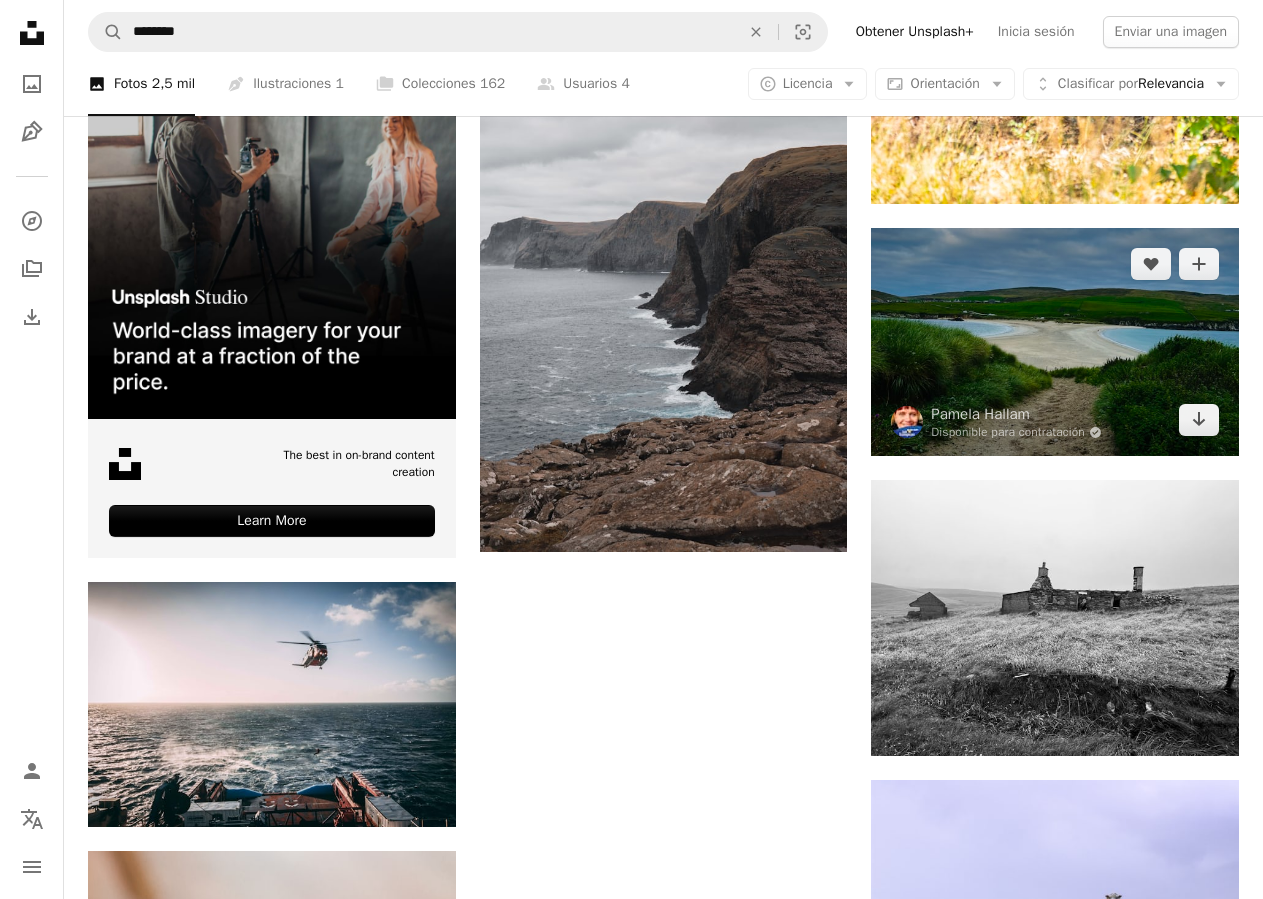 click at bounding box center (1055, 342) 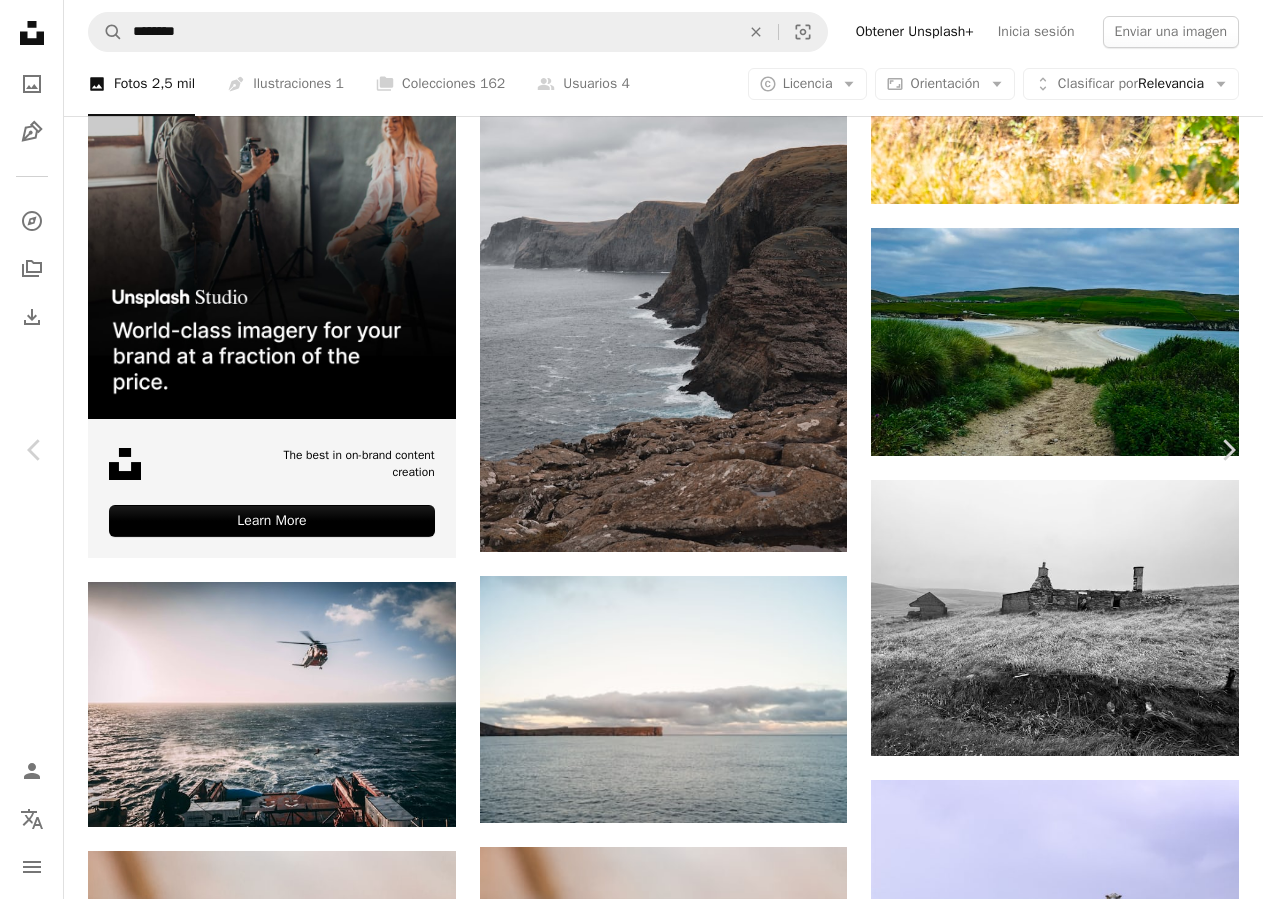 click on "Descargar gratis" at bounding box center (1057, 4981) 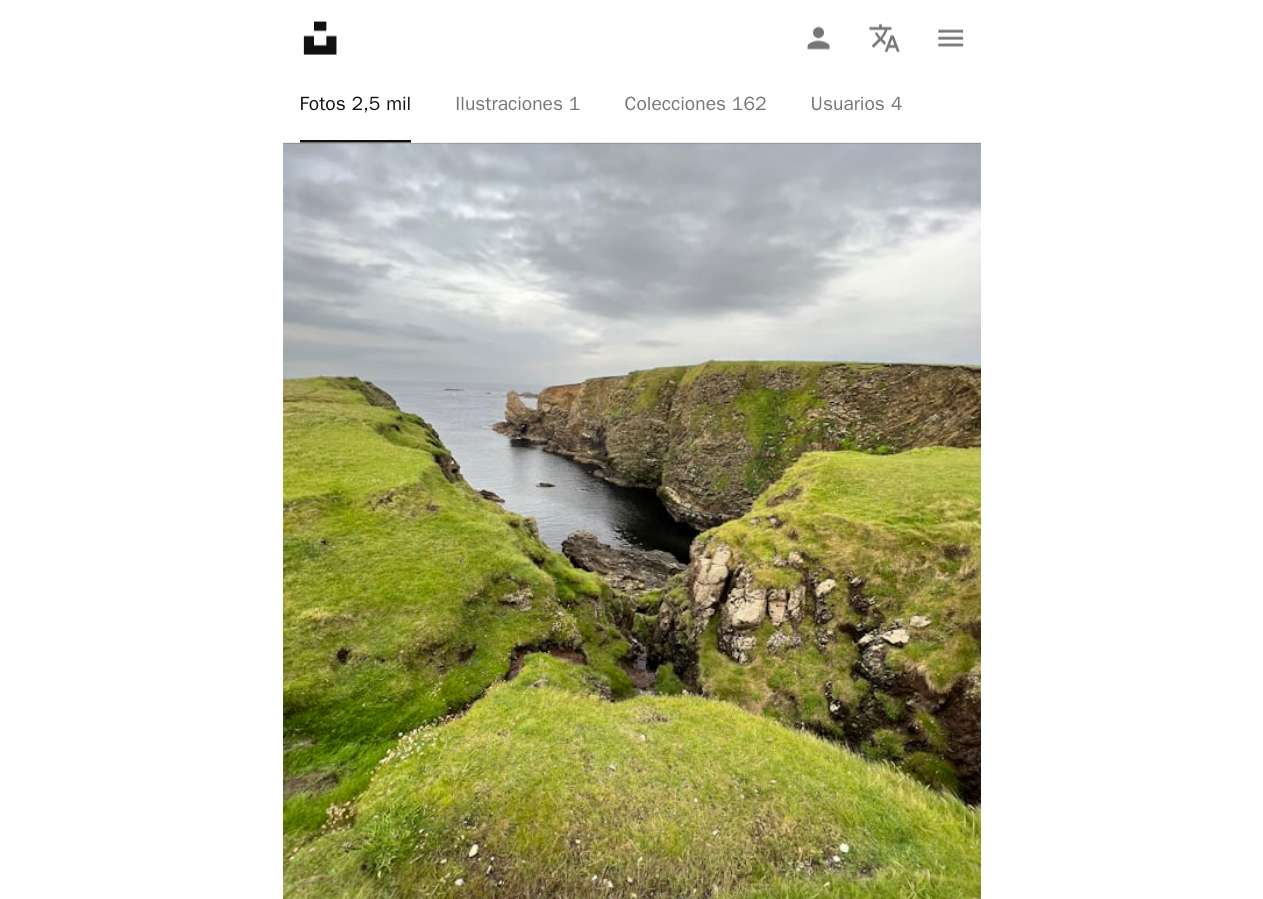 scroll, scrollTop: 38980, scrollLeft: 0, axis: vertical 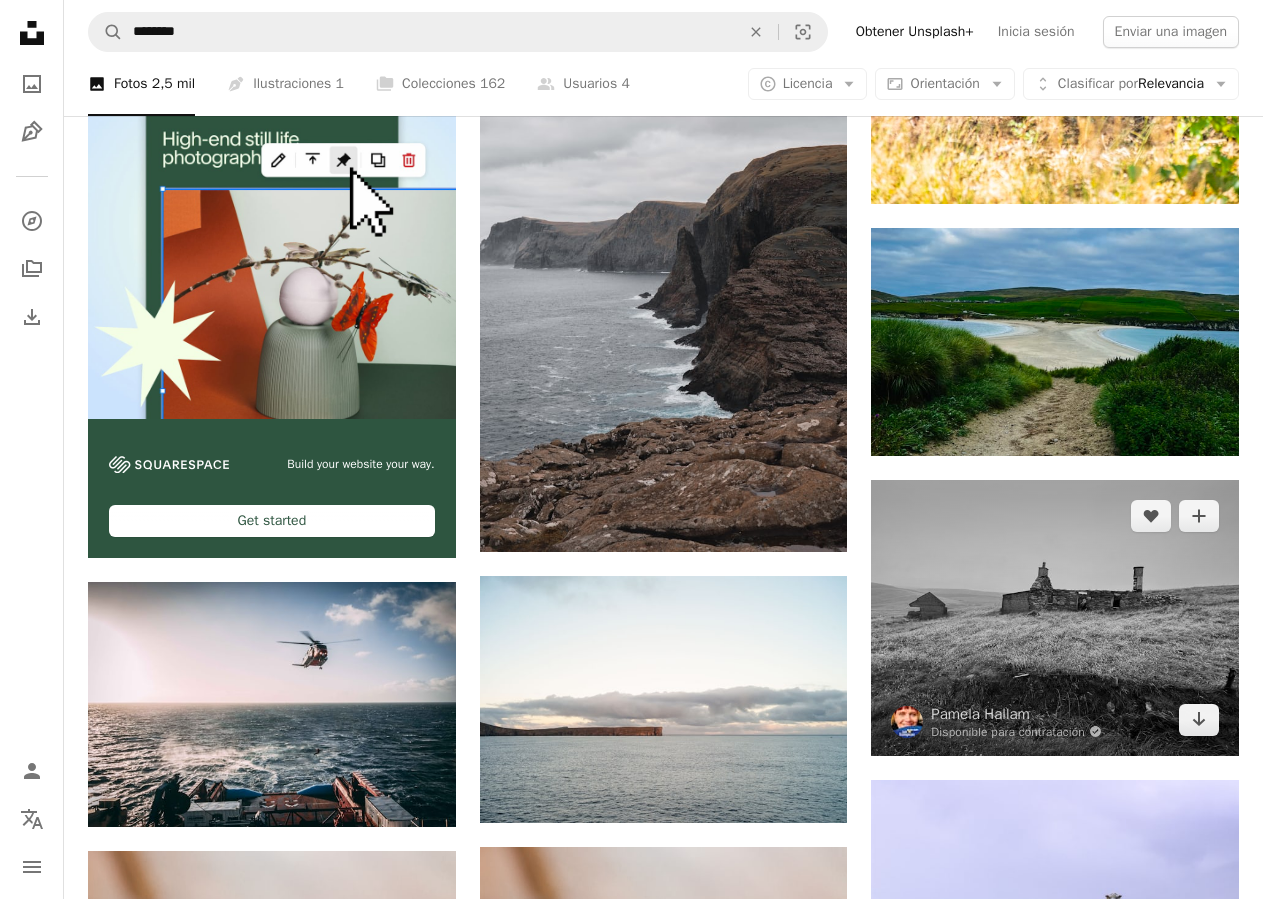 click at bounding box center [1055, 618] 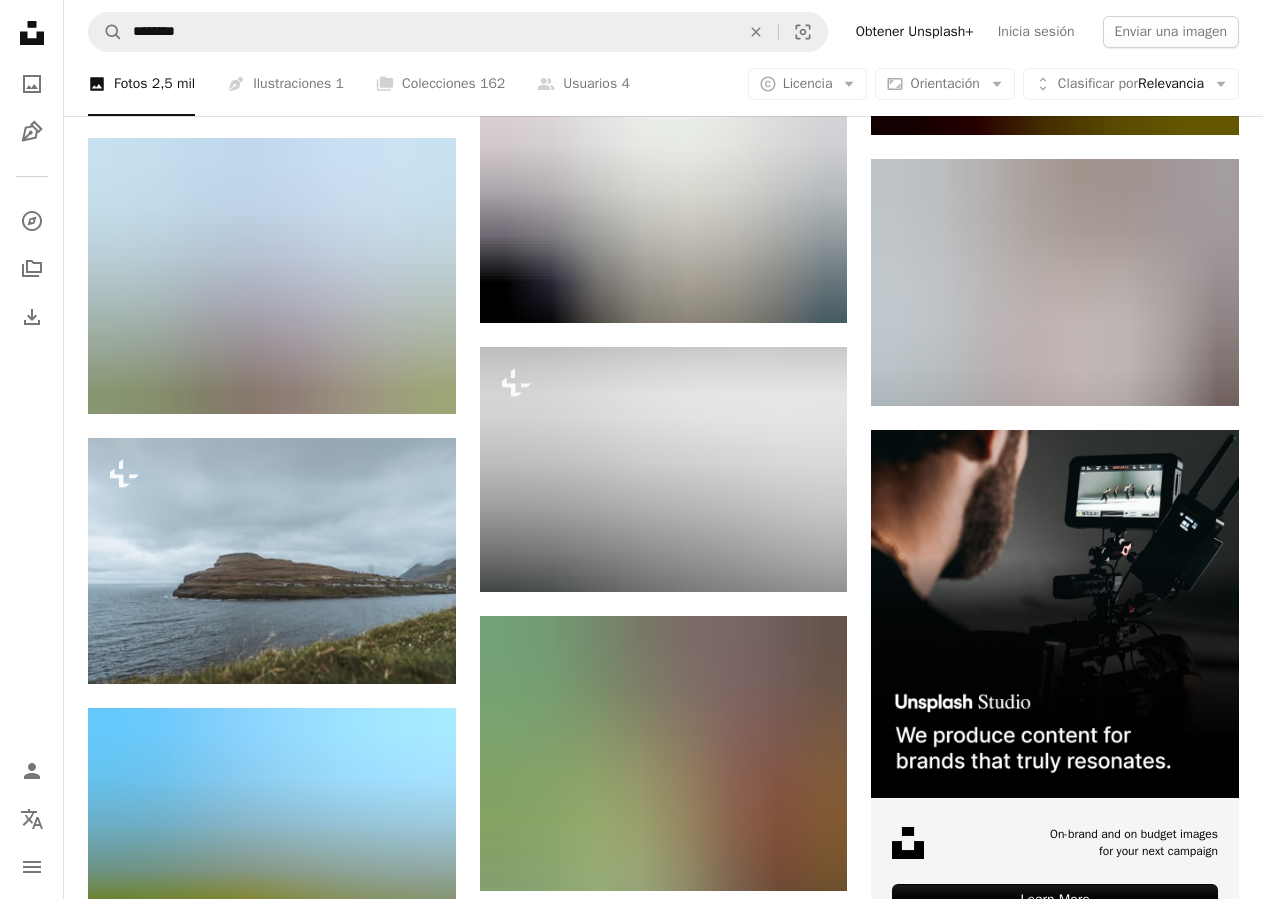 scroll, scrollTop: 6834, scrollLeft: 0, axis: vertical 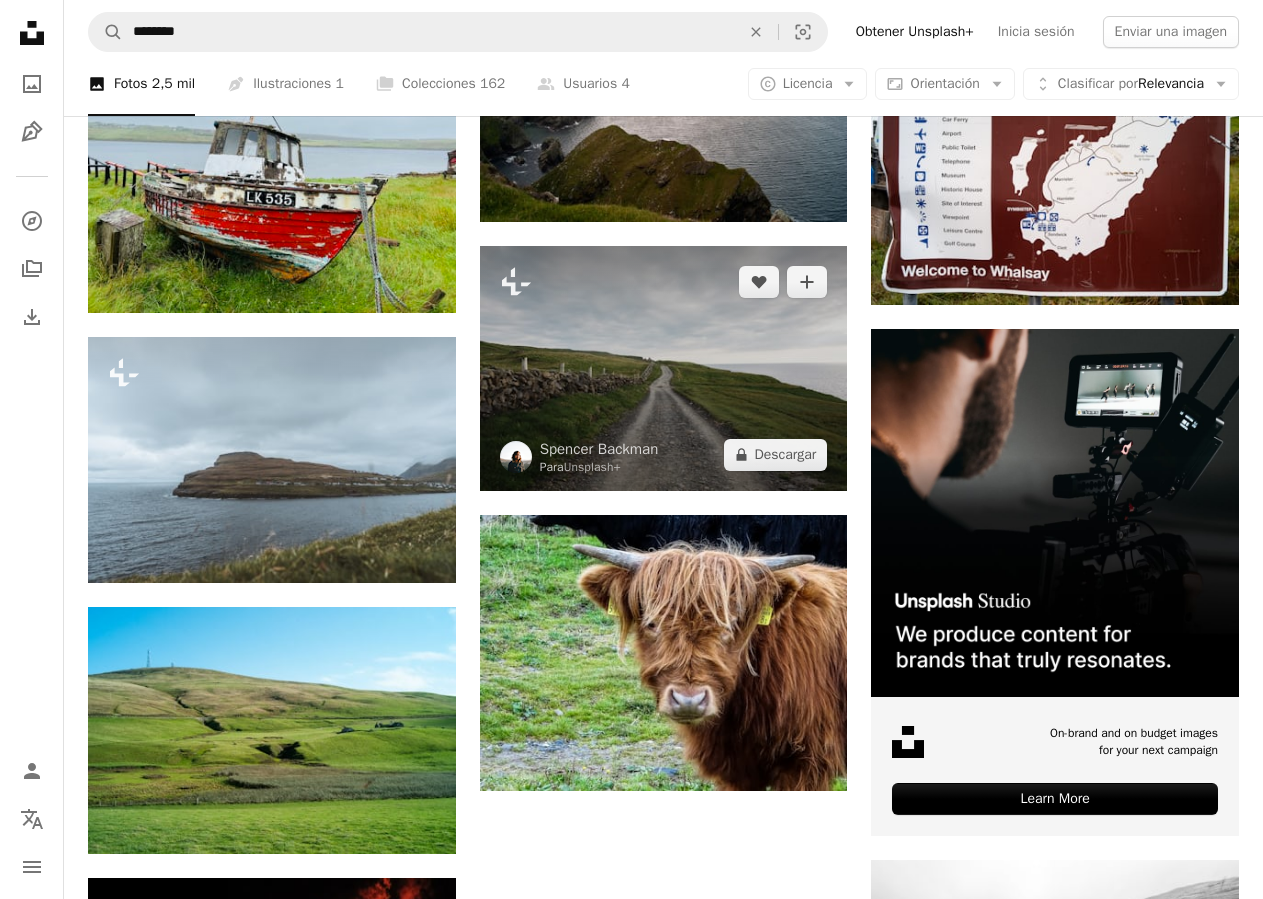 click at bounding box center (664, 368) 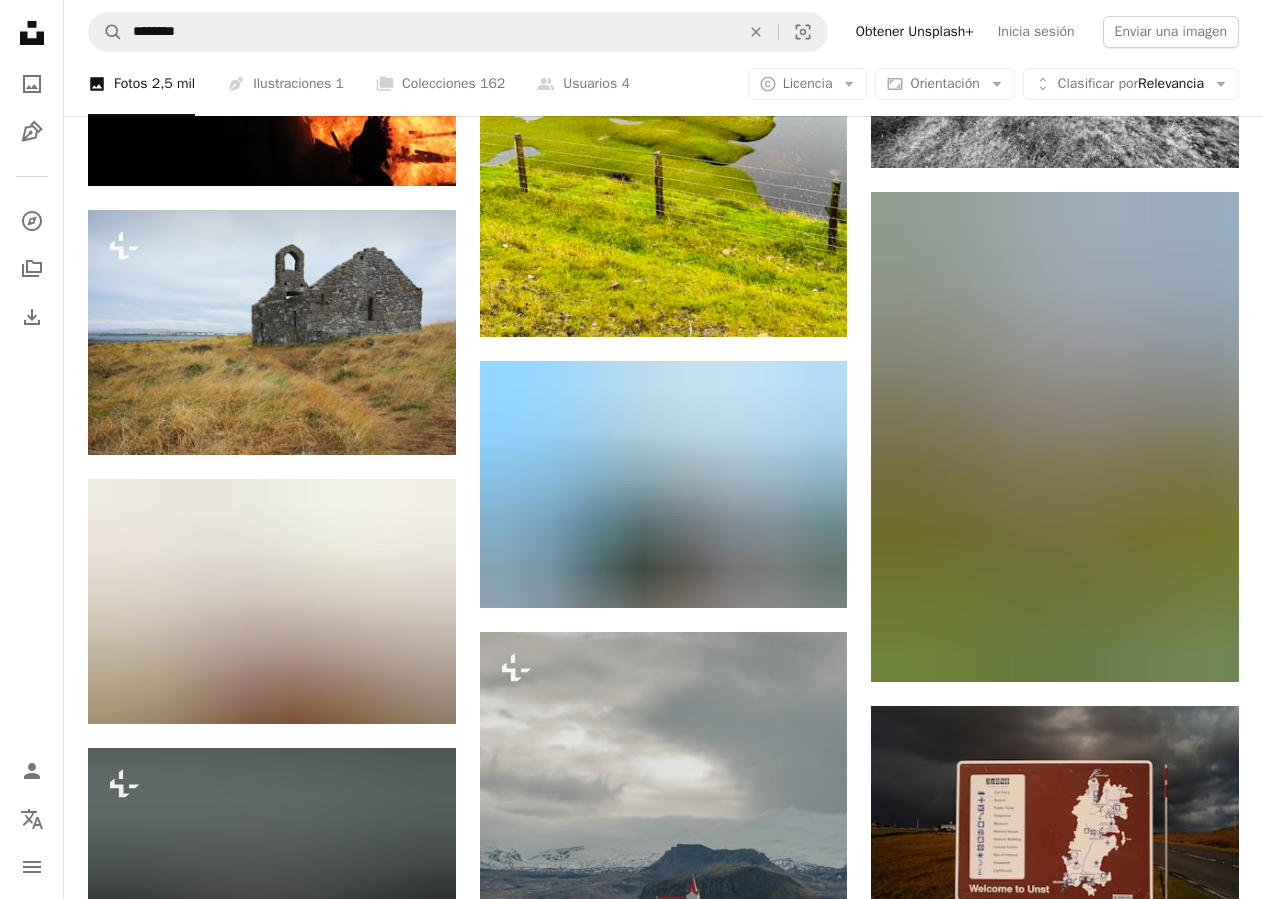 scroll, scrollTop: 7752, scrollLeft: 0, axis: vertical 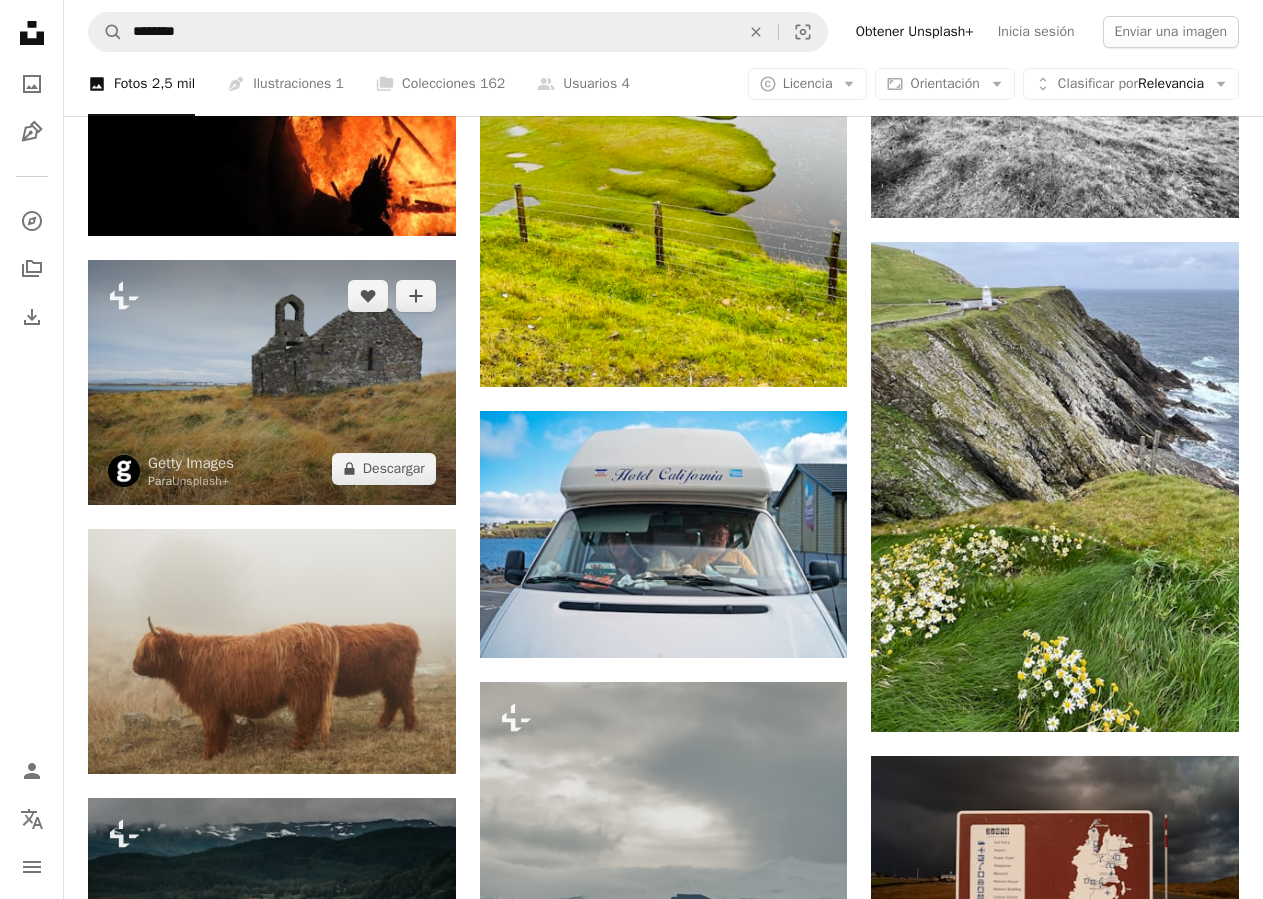 click at bounding box center (272, 382) 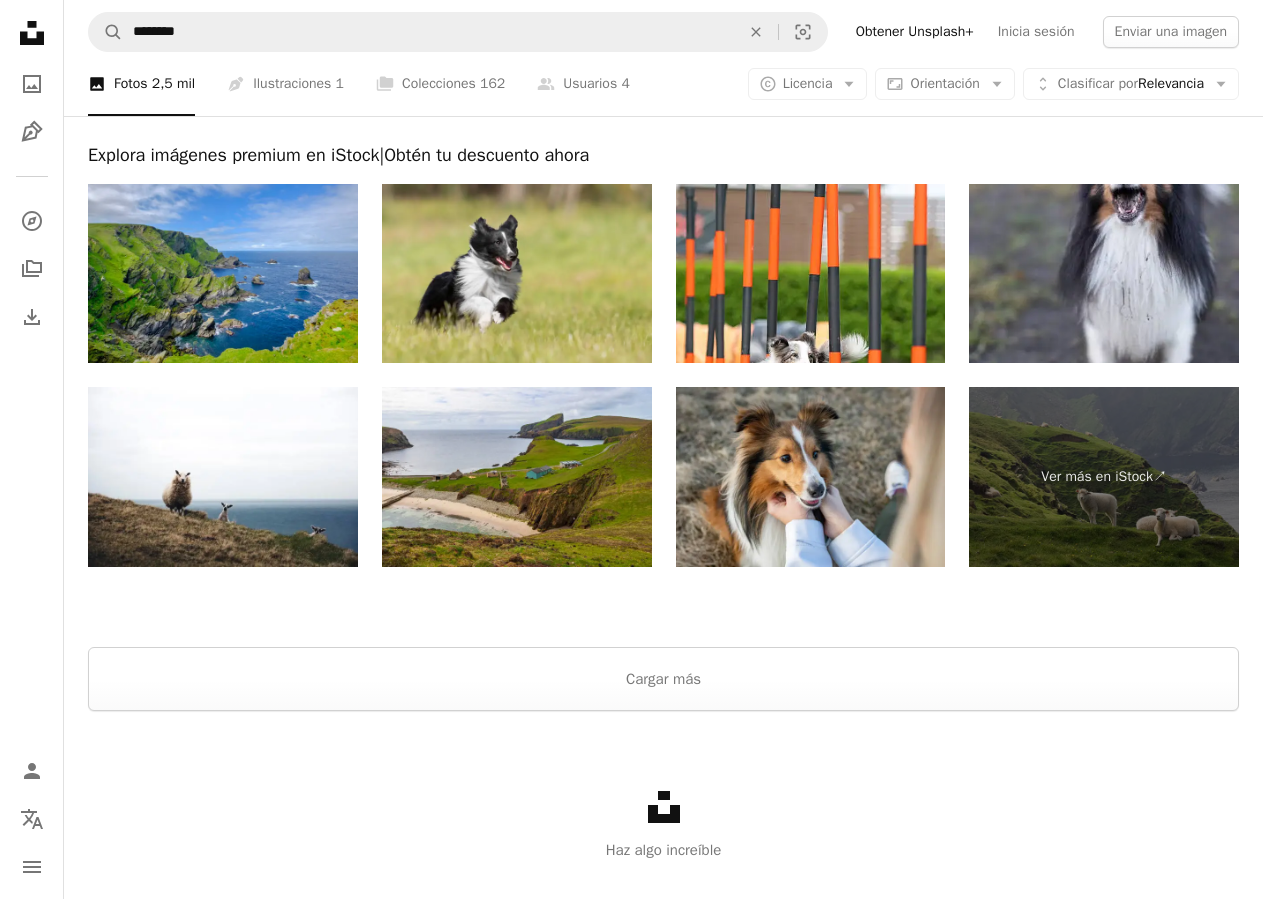 scroll, scrollTop: 11099, scrollLeft: 0, axis: vertical 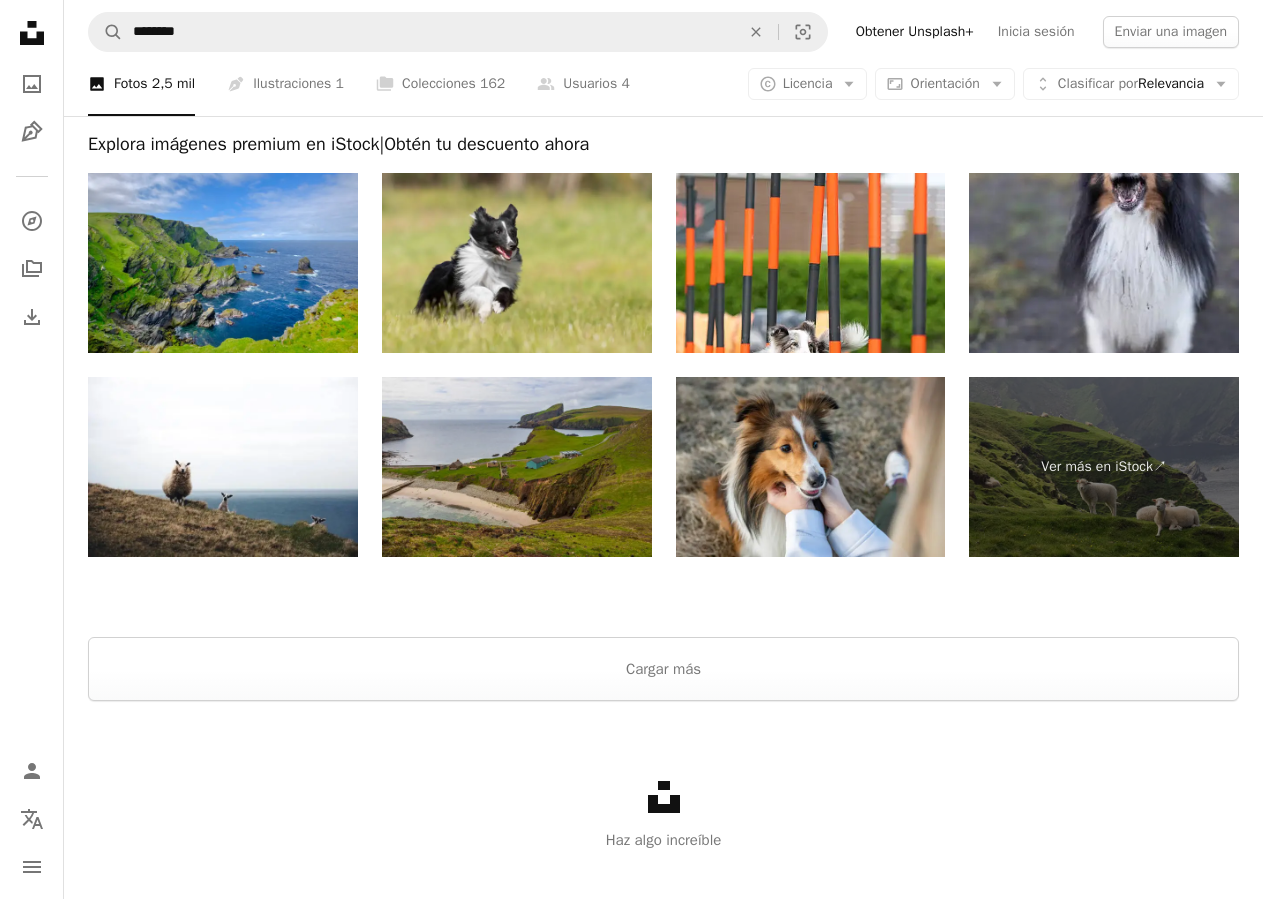 click at bounding box center (517, 467) 